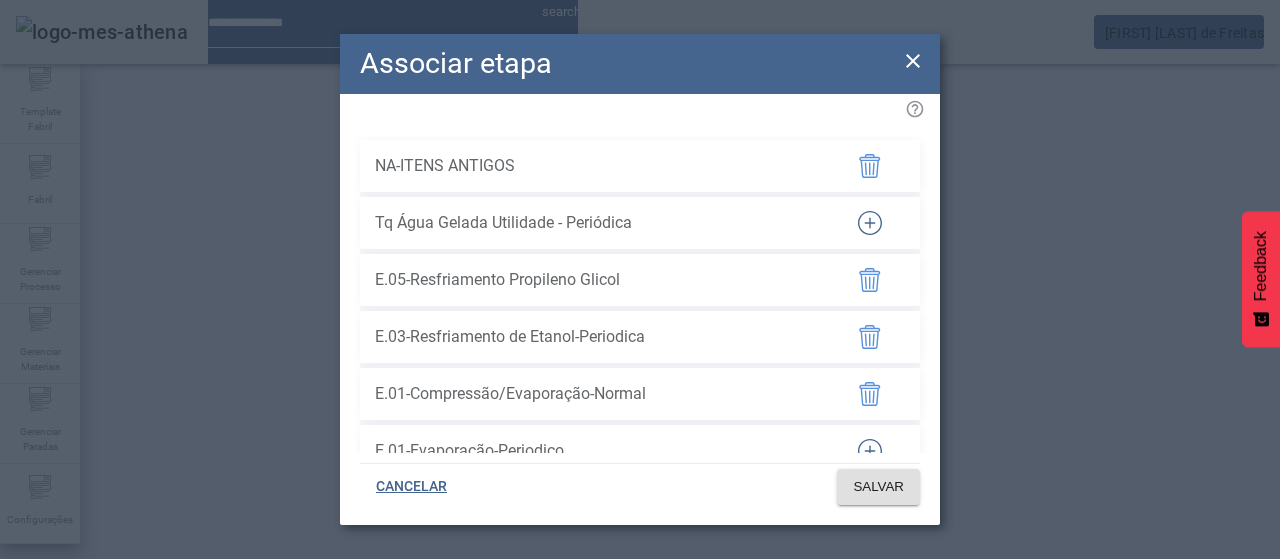 click at bounding box center (913, 61) 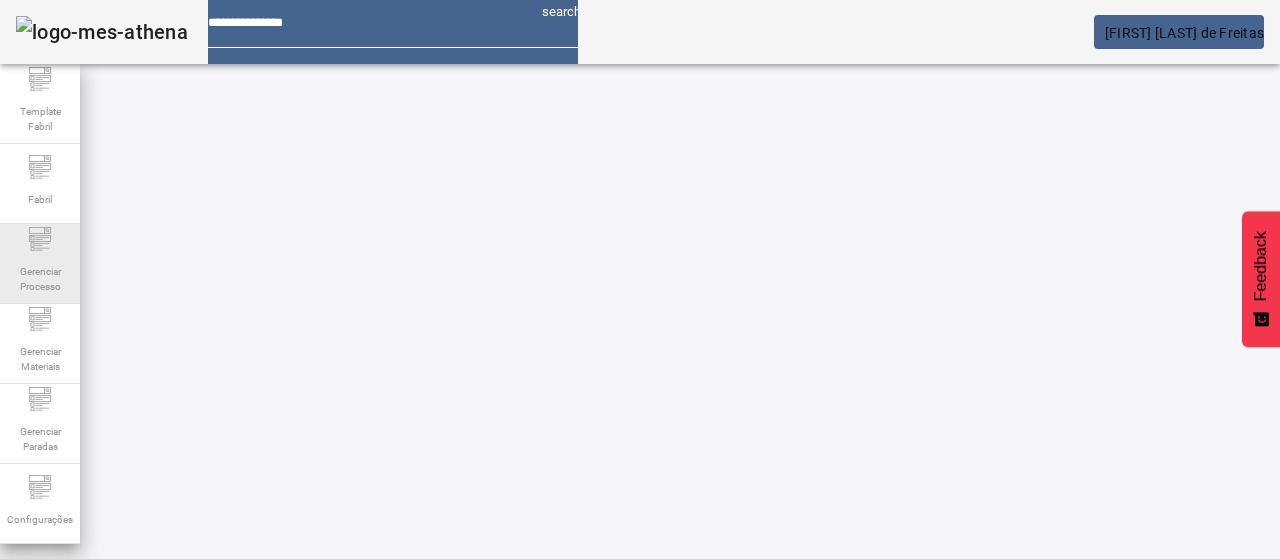 click on "Gerenciar Processo" at bounding box center [40, 264] 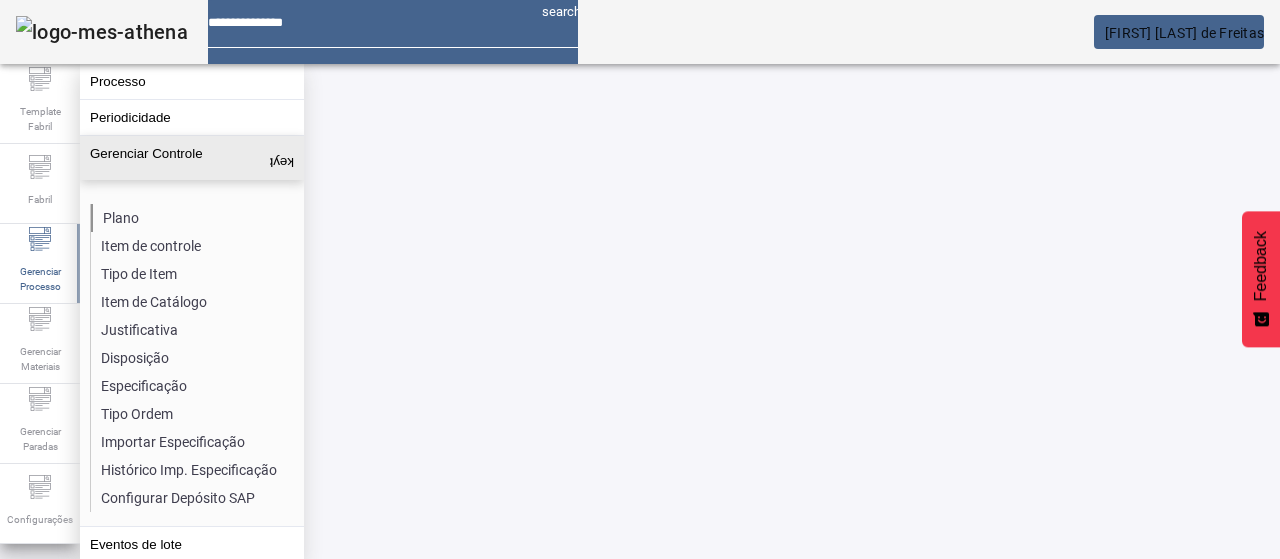 click on "Plano" at bounding box center [197, 218] 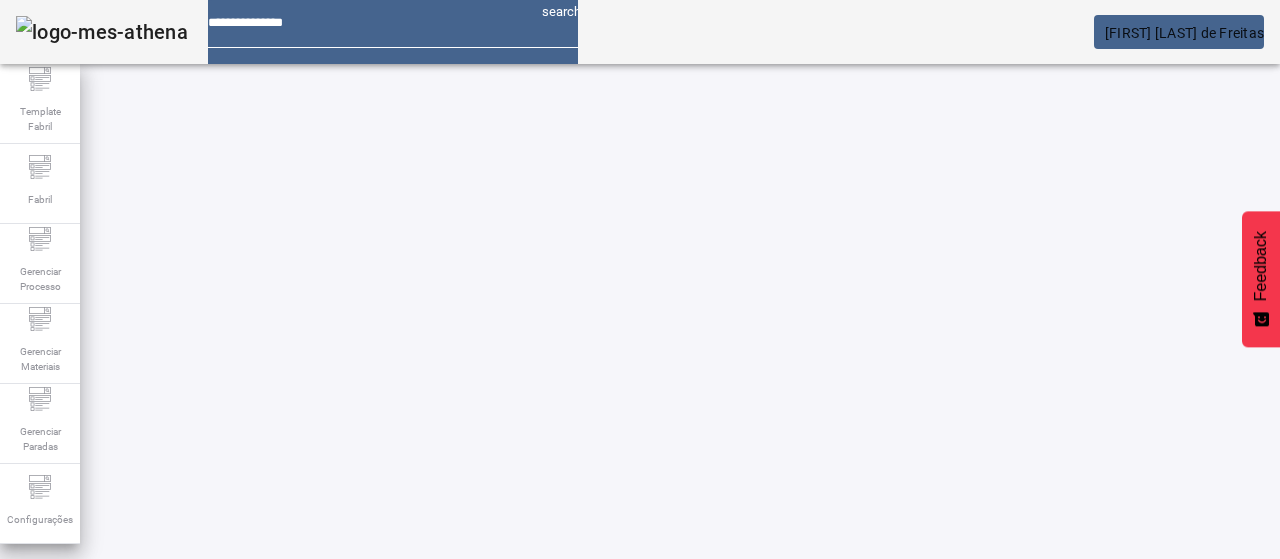 click on "ABRIR FILTROS" at bounding box center [1113, 606] 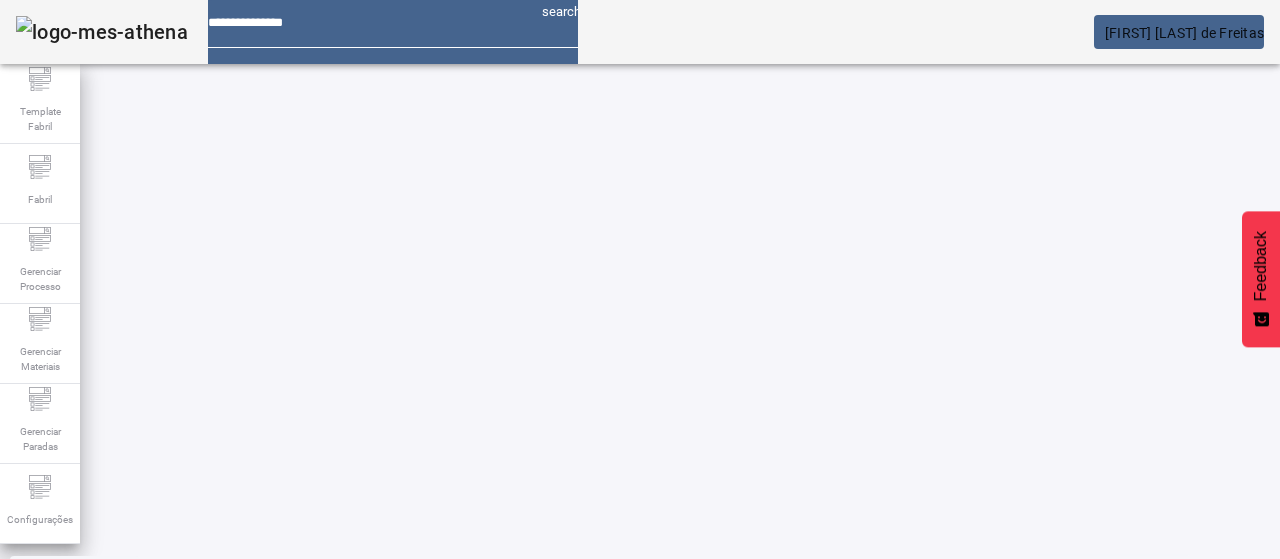 scroll, scrollTop: 100, scrollLeft: 0, axis: vertical 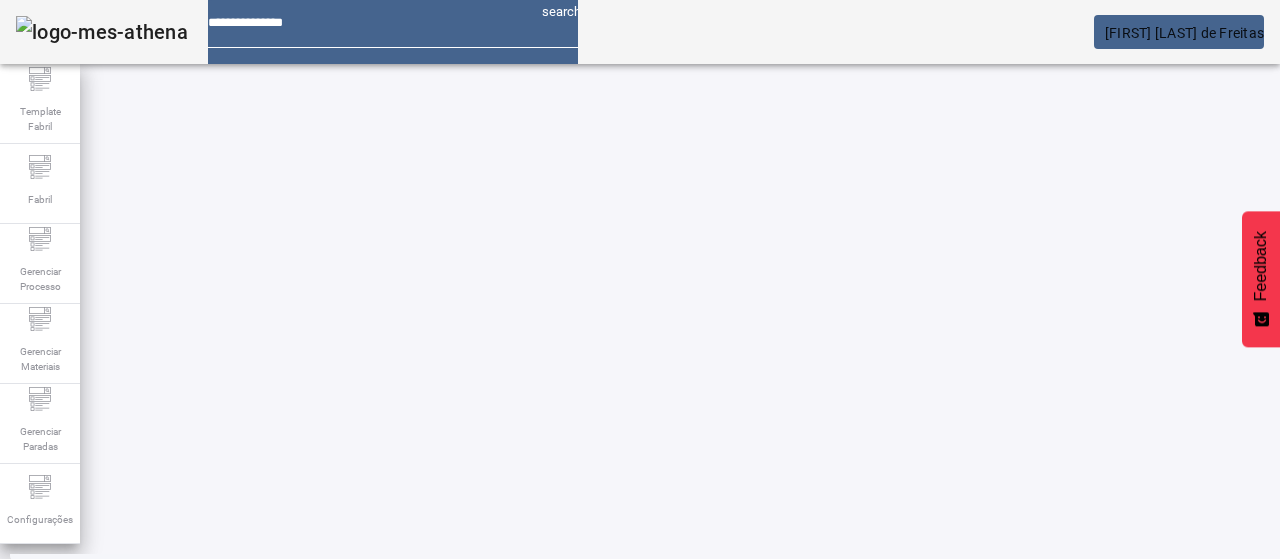 click on "12801 / Turbidez en salida - Filtro 2" at bounding box center (429, 604) 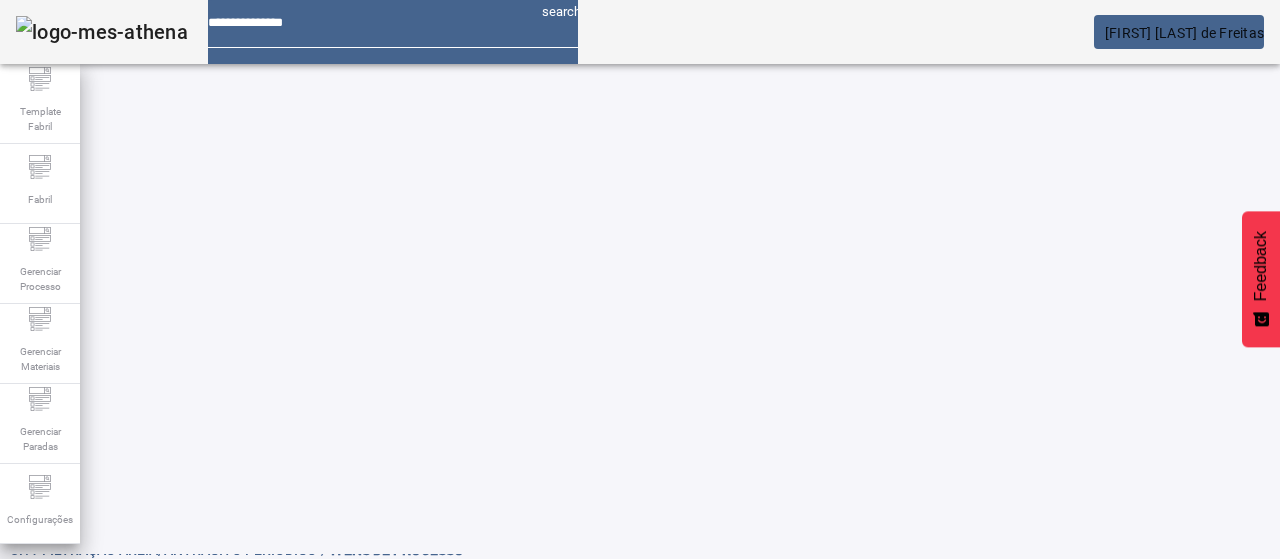 scroll, scrollTop: 0, scrollLeft: 0, axis: both 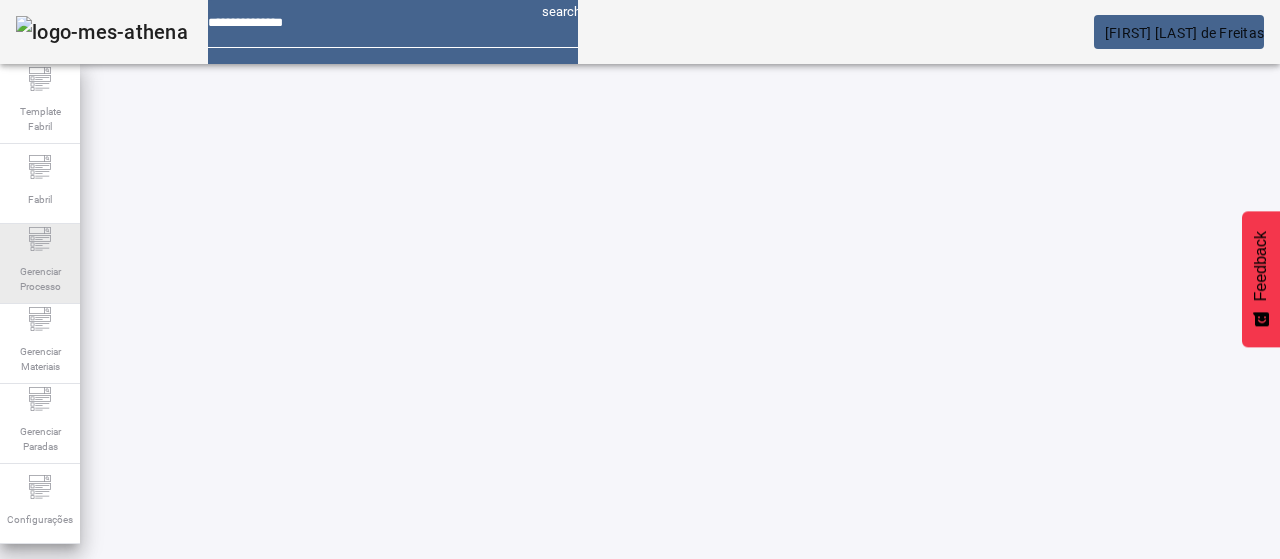 click on "Gerenciar Processo" at bounding box center (40, 119) 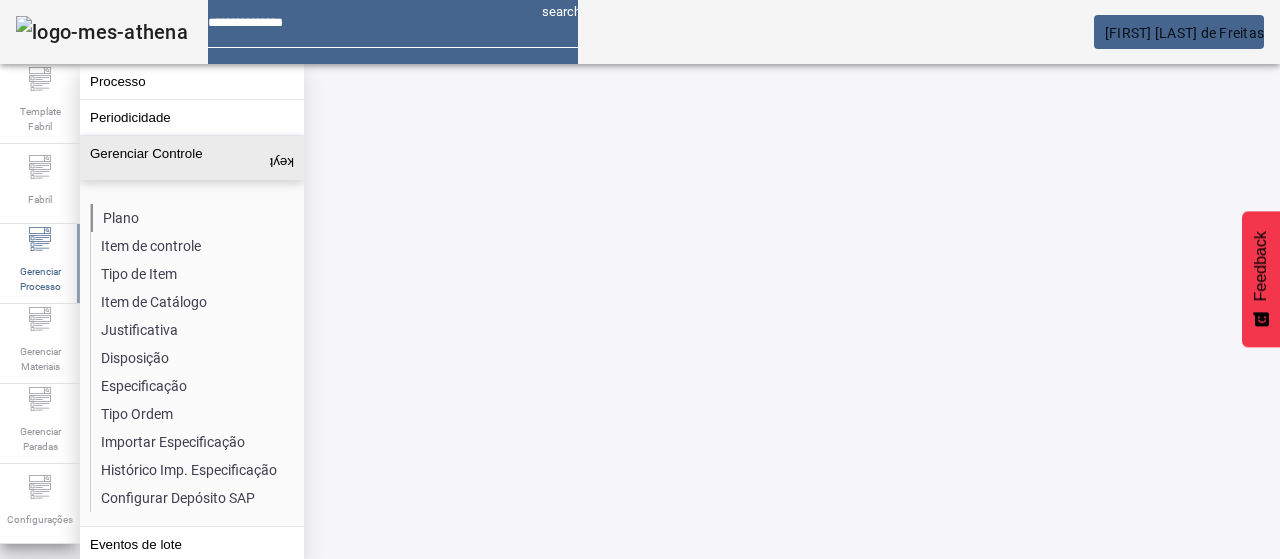 click on "Plano" at bounding box center [197, 218] 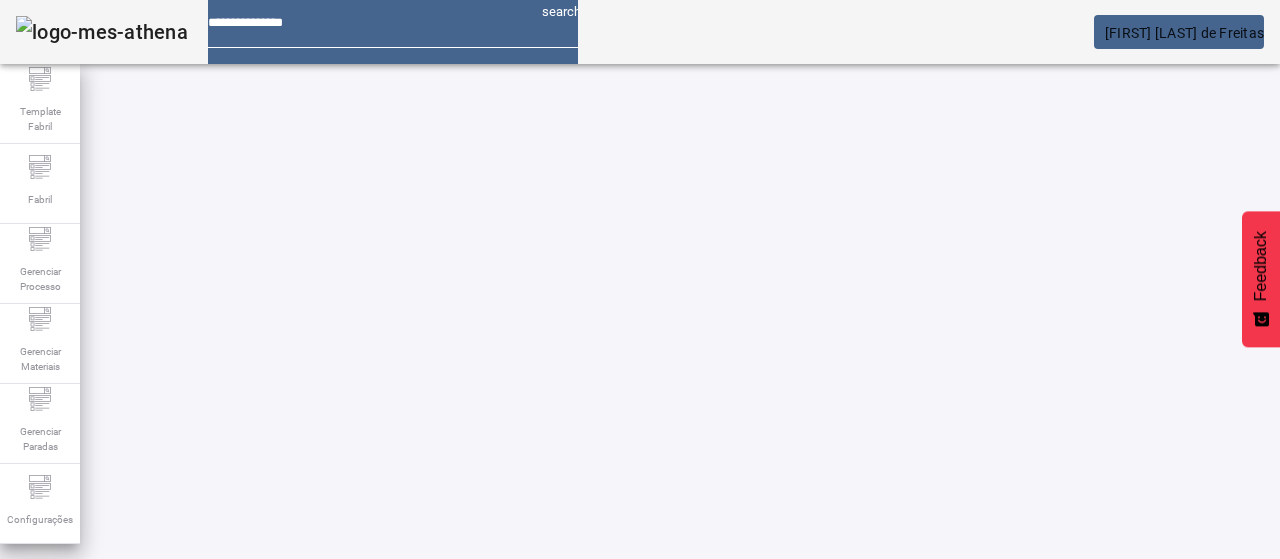 click at bounding box center [1113, 606] 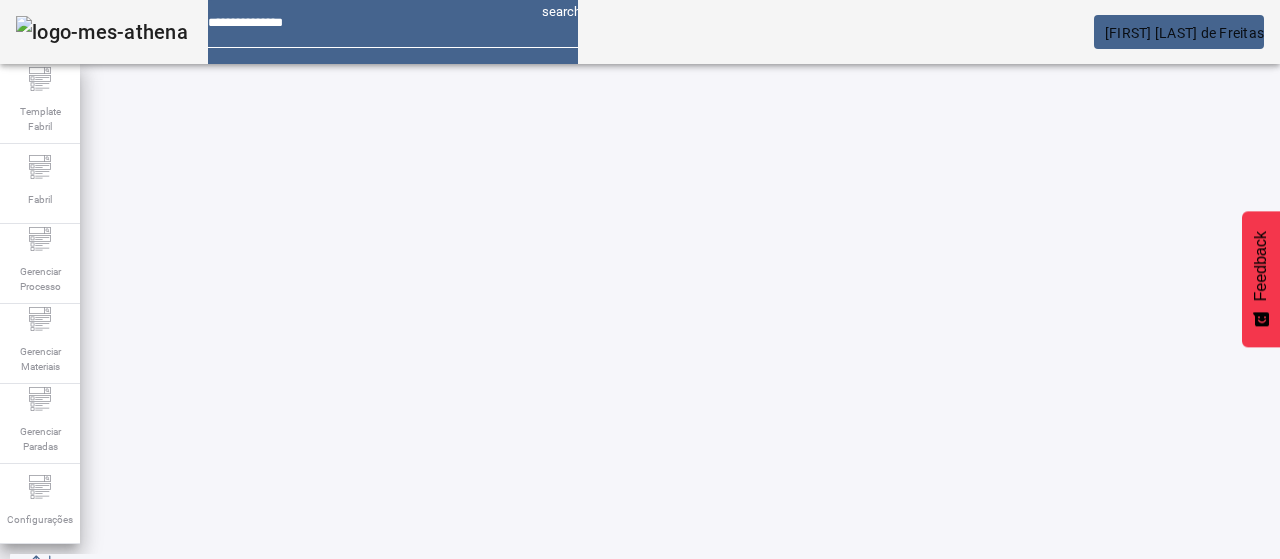 scroll, scrollTop: 100, scrollLeft: 0, axis: vertical 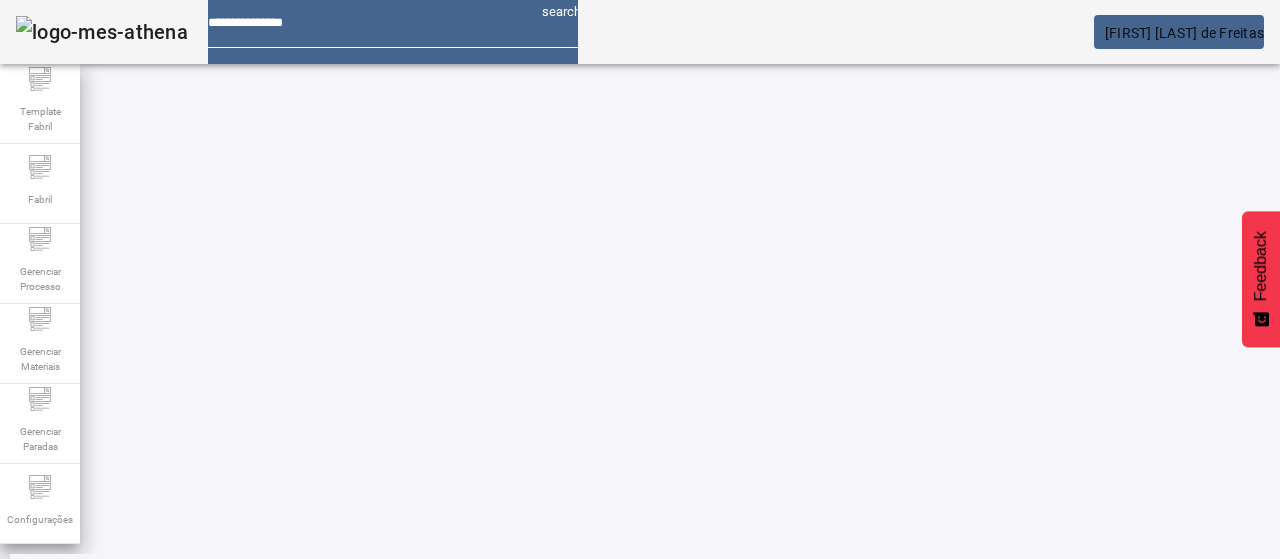 click on "3" at bounding box center [527, 1082] 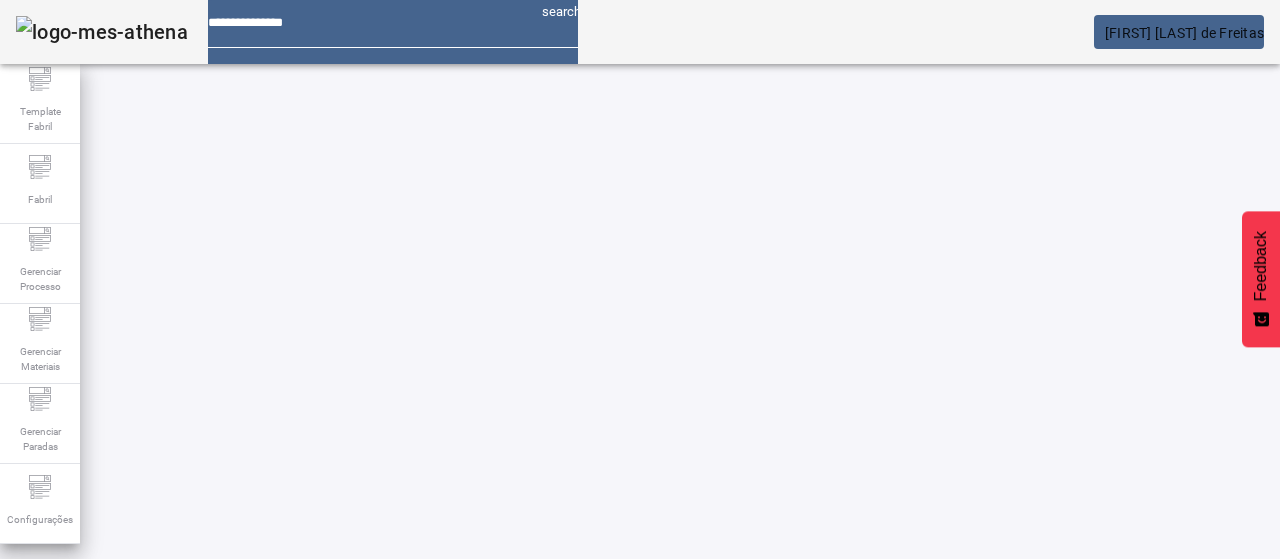click on "ABRIR FILTROS" at bounding box center [1113, 606] 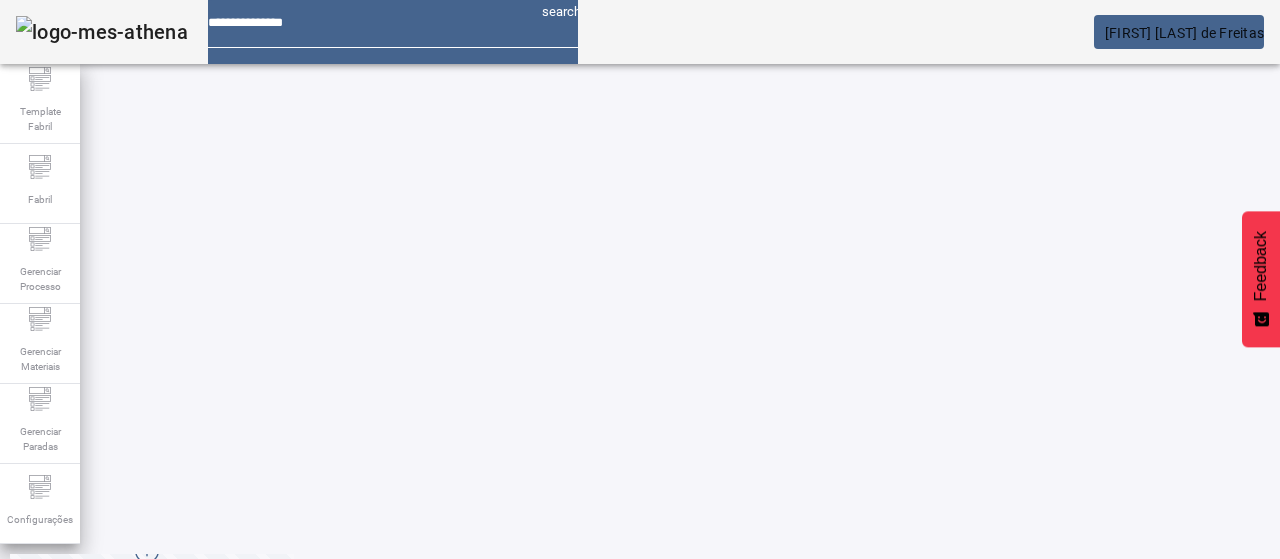 scroll, scrollTop: 274, scrollLeft: 0, axis: vertical 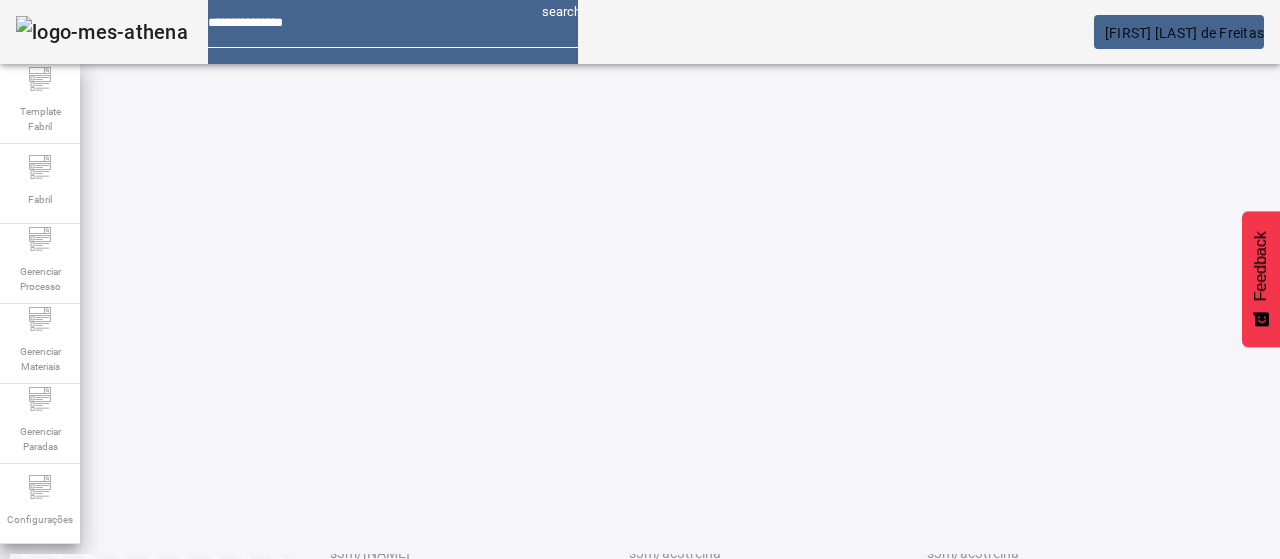 click on "2" at bounding box center (526, 993) 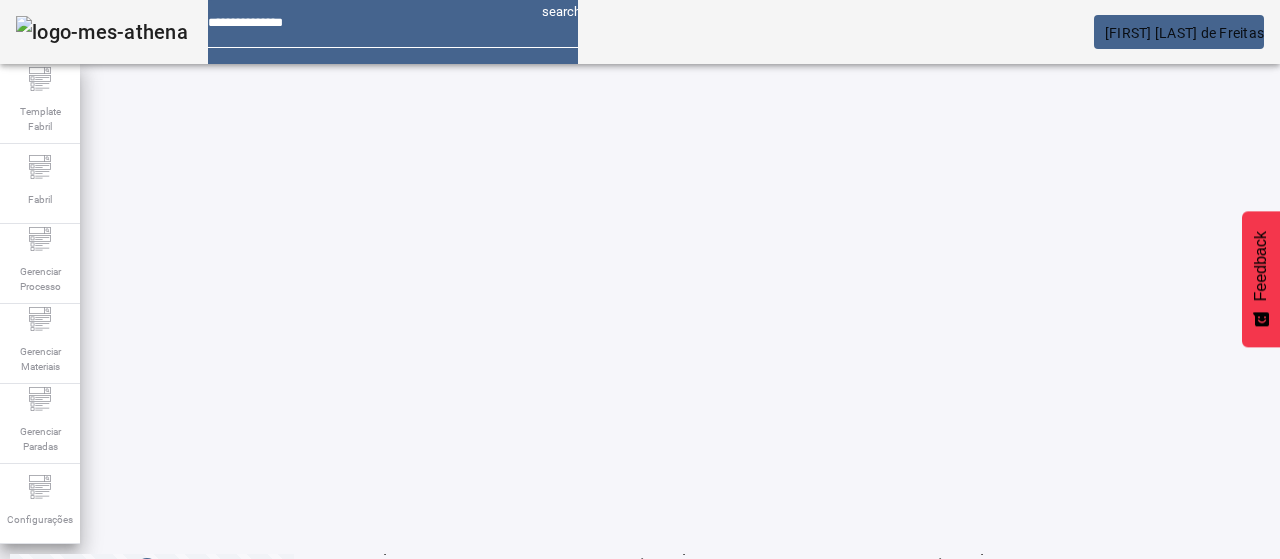 scroll, scrollTop: 274, scrollLeft: 0, axis: vertical 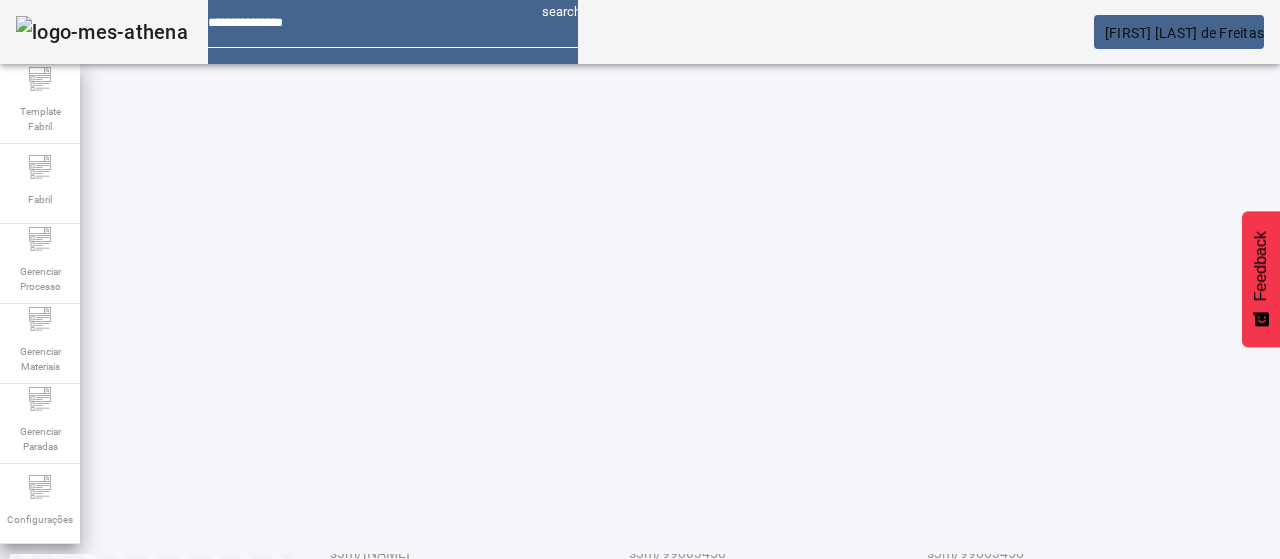 click on "3" at bounding box center [526, 993] 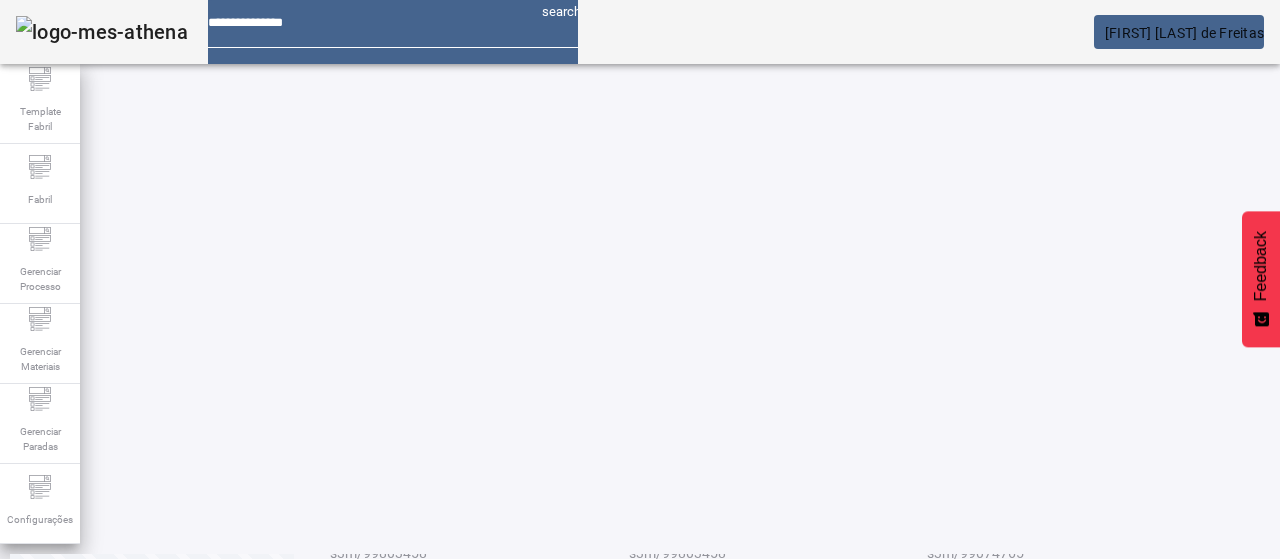 click on "45495 / Turbidez na Saída-Filtro 02" at bounding box center [426, 524] 